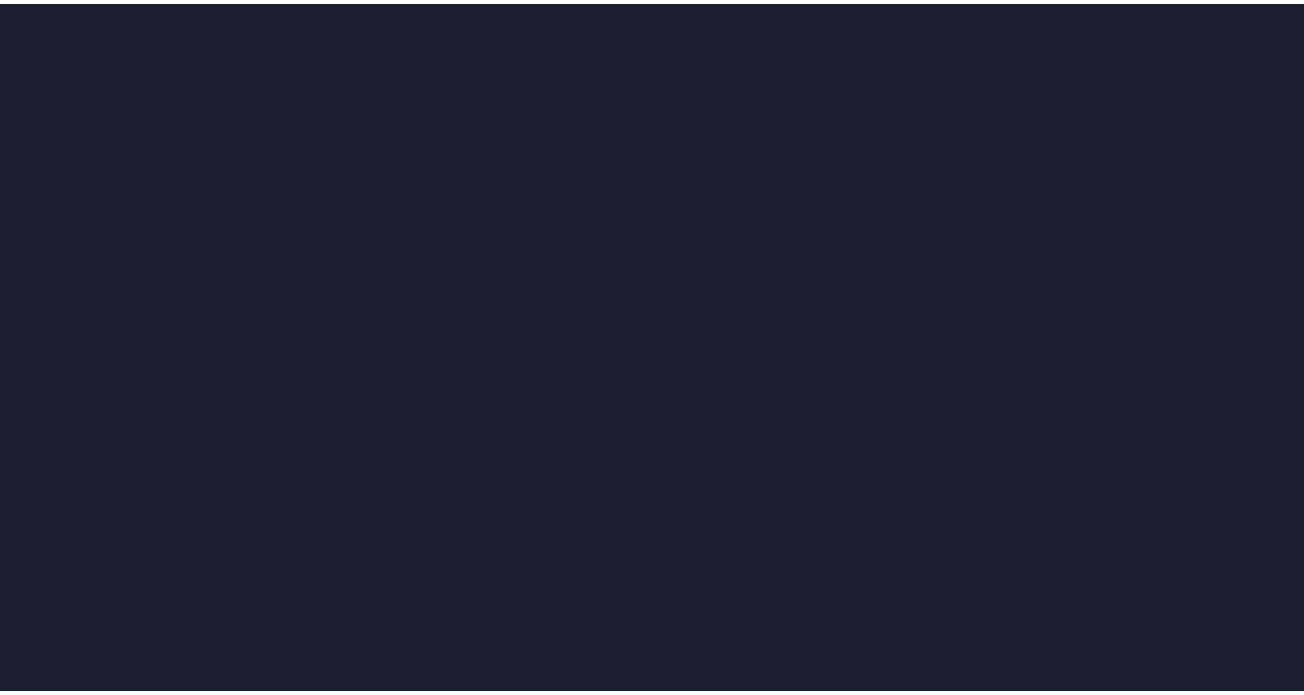 scroll, scrollTop: 0, scrollLeft: 0, axis: both 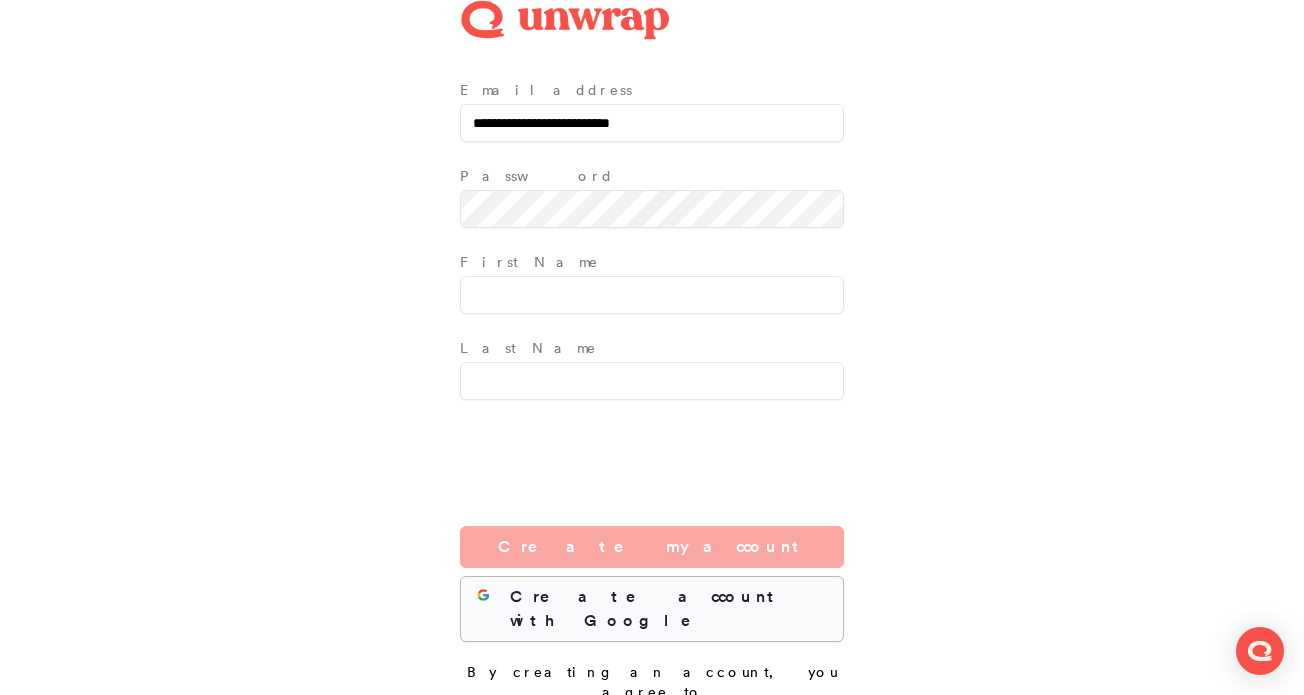 click on "Create account with Google" at bounding box center [668, 609] 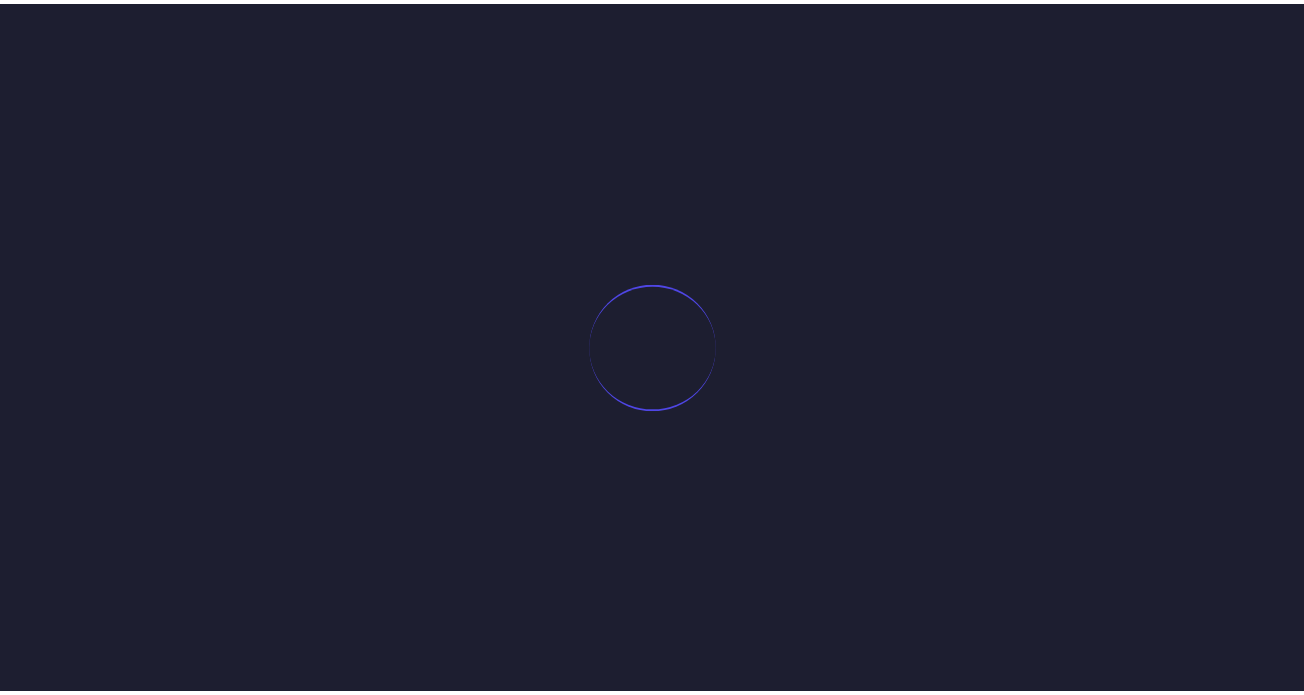 scroll, scrollTop: 0, scrollLeft: 0, axis: both 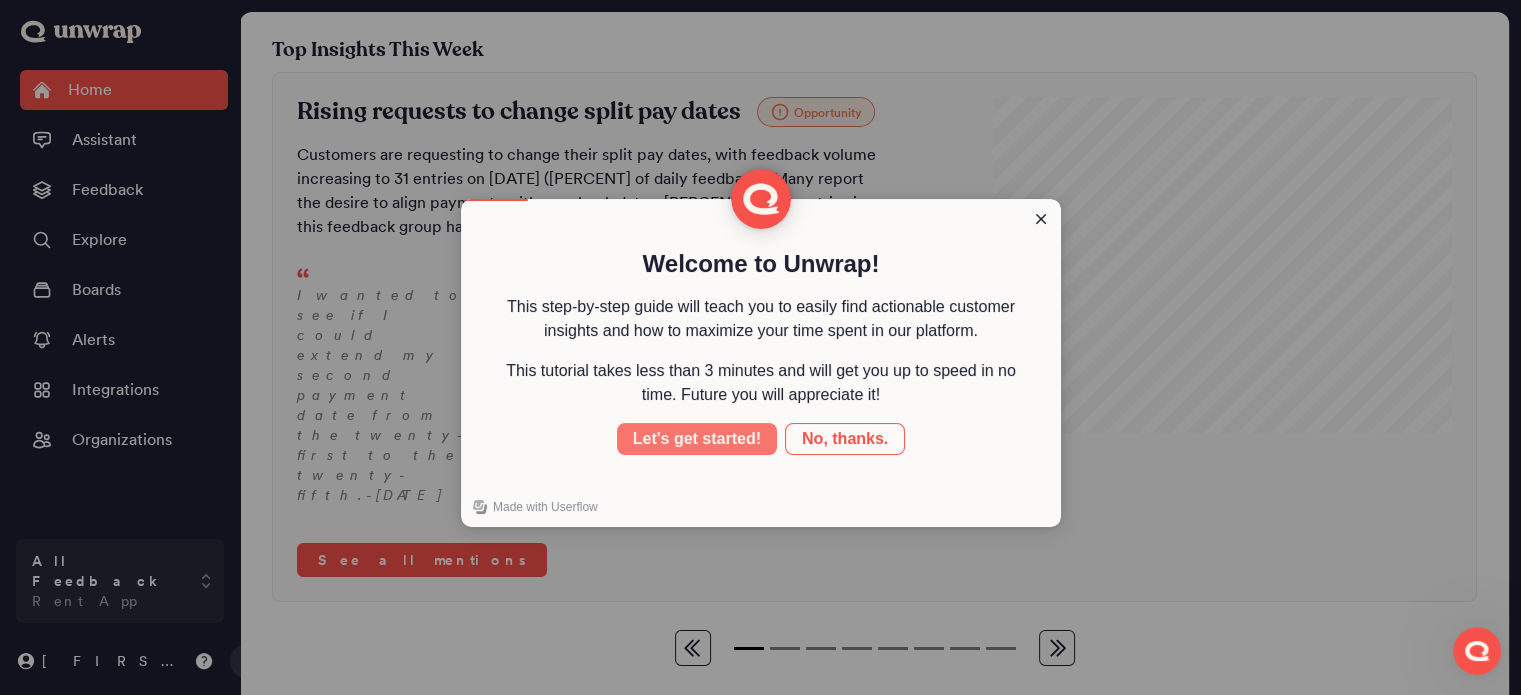 drag, startPoint x: 1169, startPoint y: 634, endPoint x: 698, endPoint y: 435, distance: 511.314 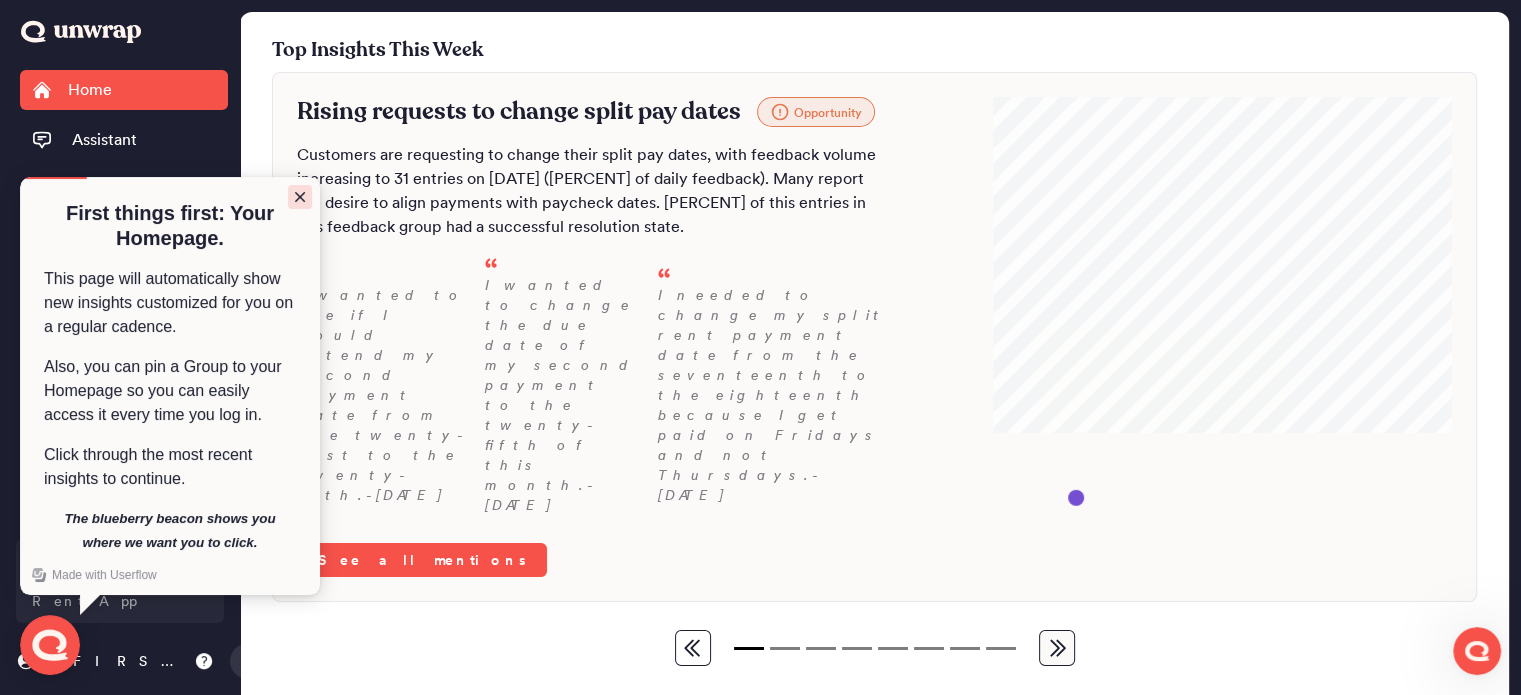 click at bounding box center (300, 197) 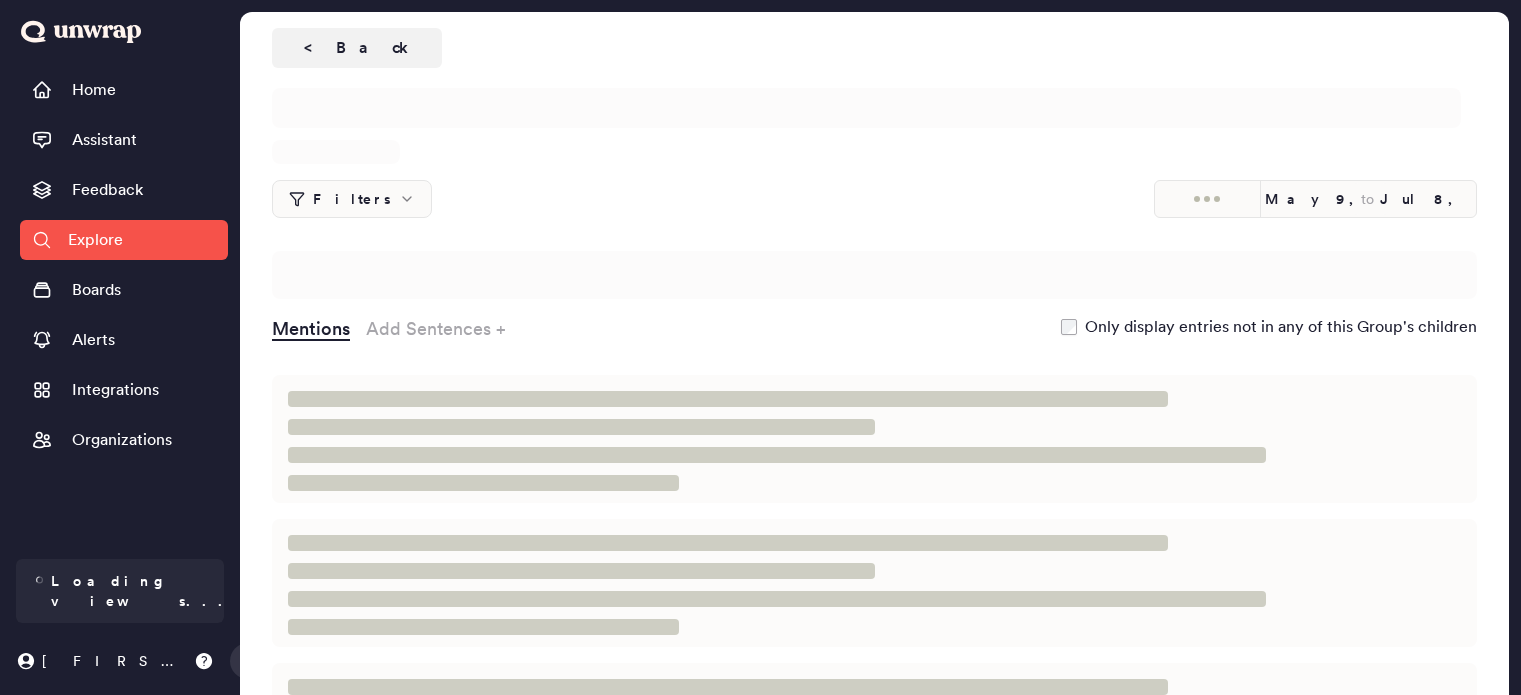 scroll, scrollTop: 0, scrollLeft: 0, axis: both 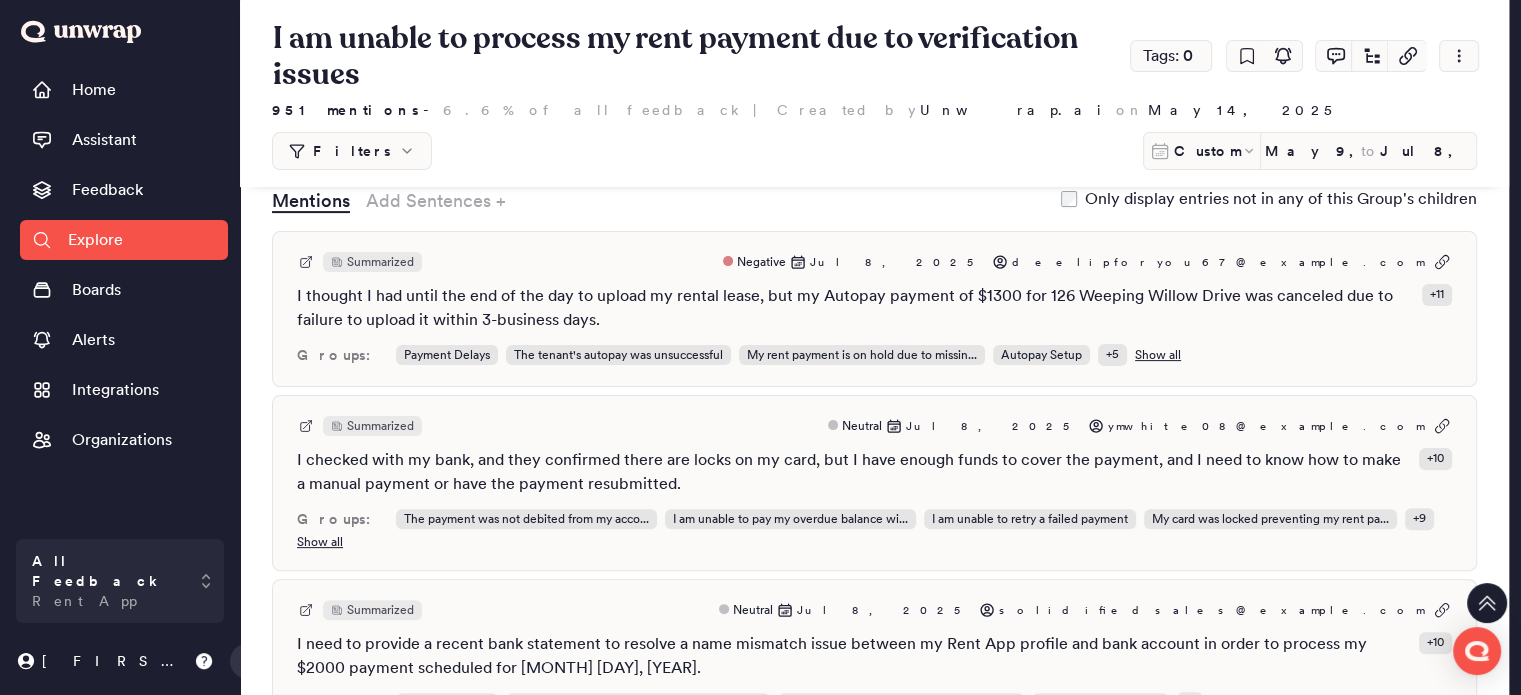 click on "I thought I had until the end of the day to upload my rental lease, but my Autopay payment of $1300 for 126 Weeping Willow Drive was canceled due to failure to upload it within 3-business days." at bounding box center [855, 308] 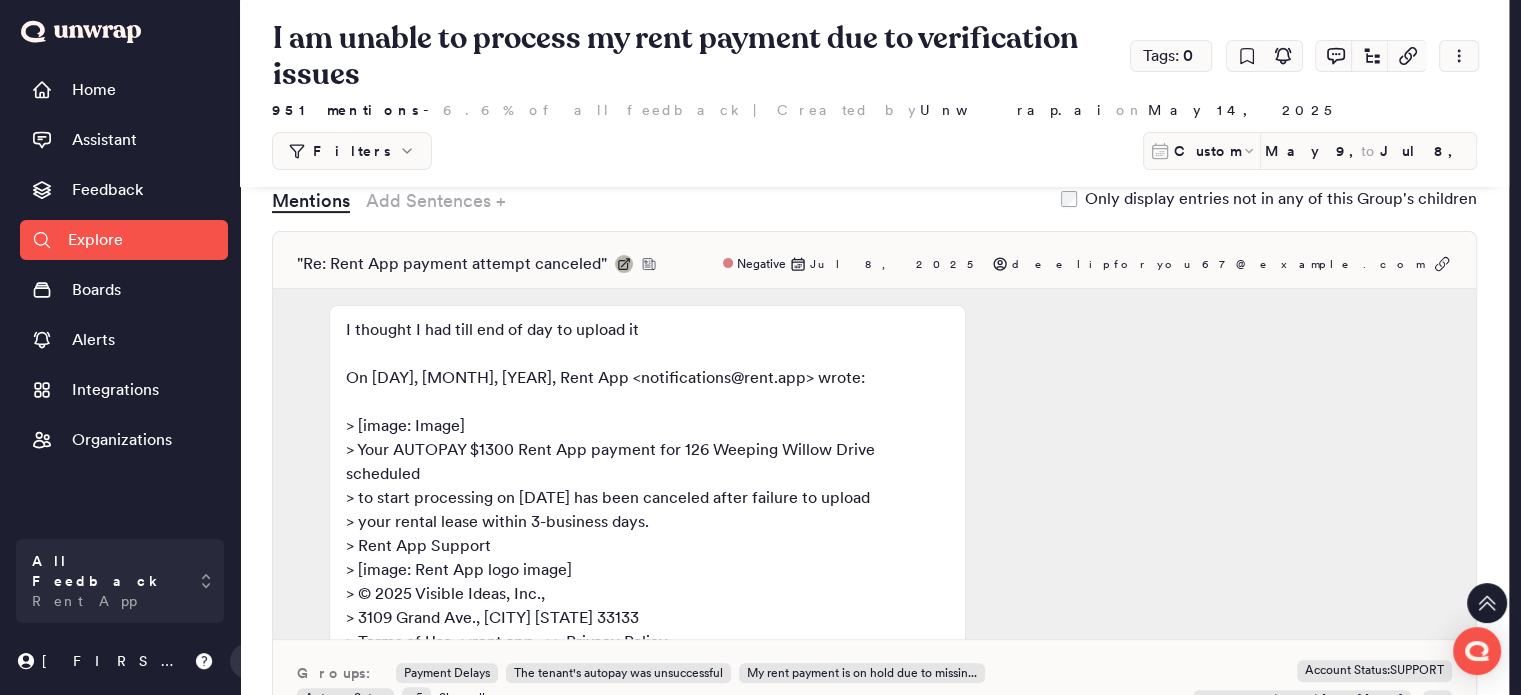 click 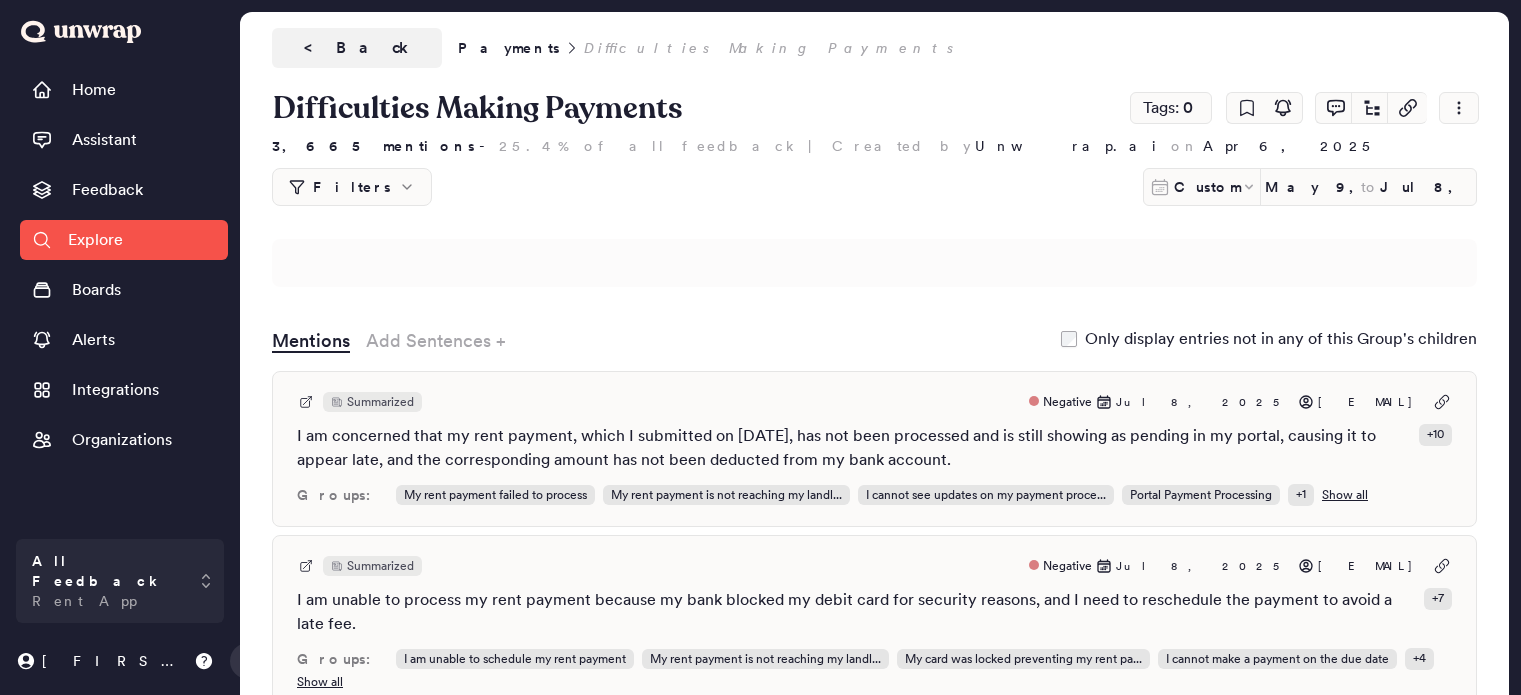 scroll, scrollTop: 0, scrollLeft: 0, axis: both 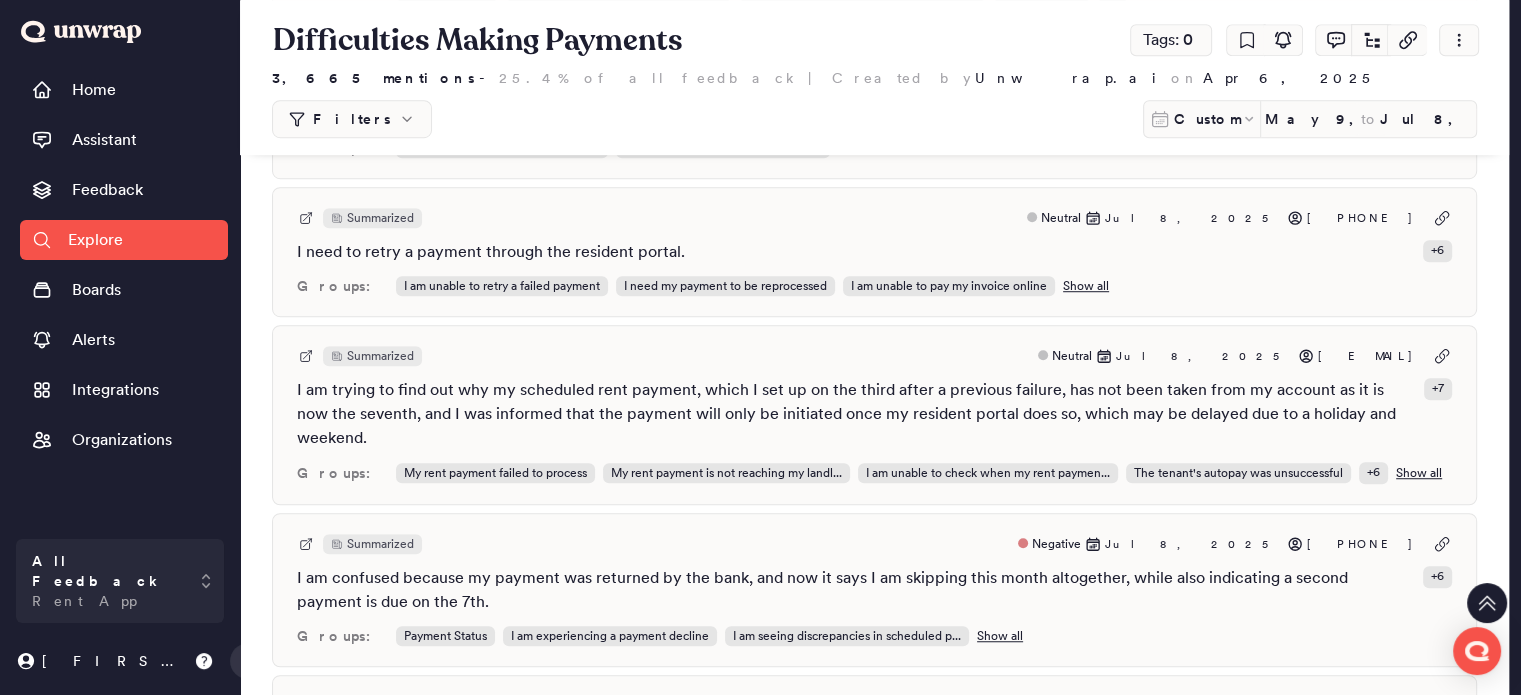 click on "Summarized Neutral Jul 8, 2025 +17247321077" at bounding box center (874, 218) 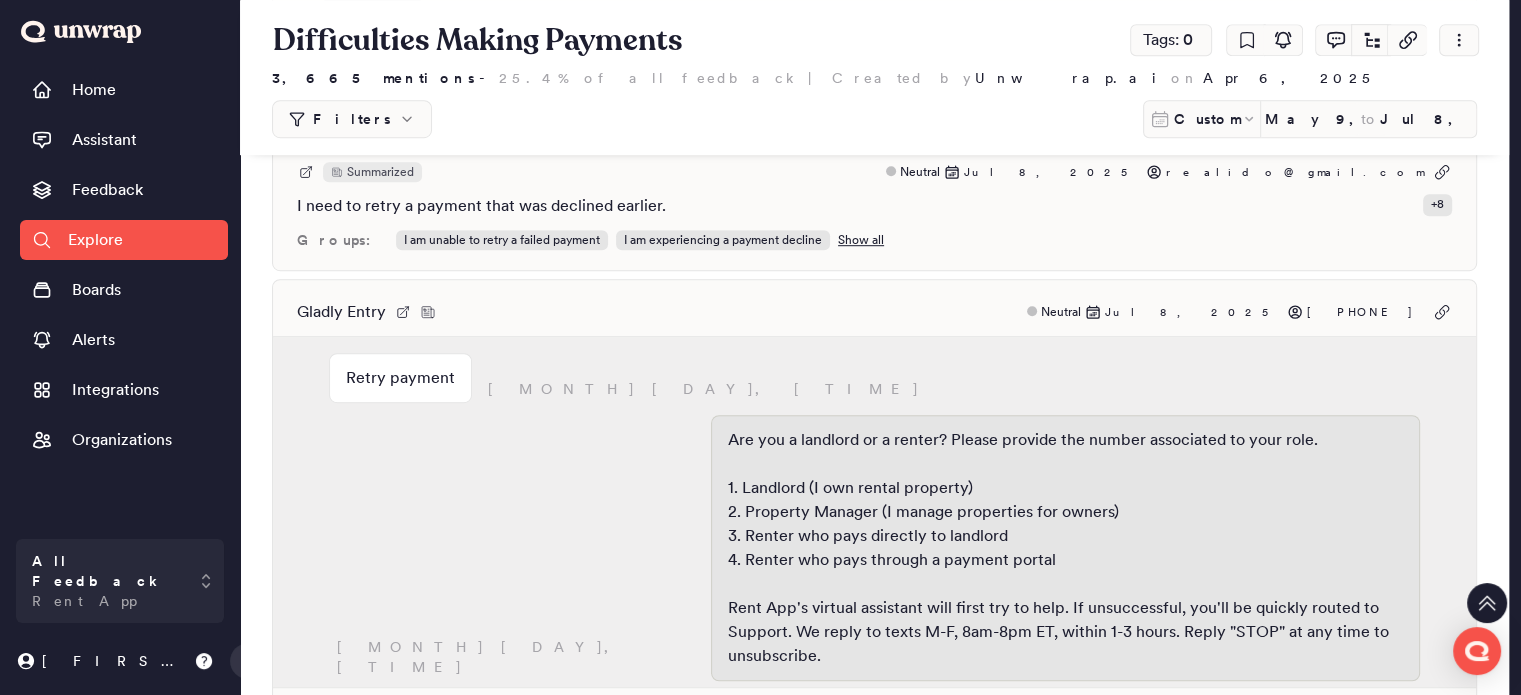 scroll, scrollTop: 1200, scrollLeft: 0, axis: vertical 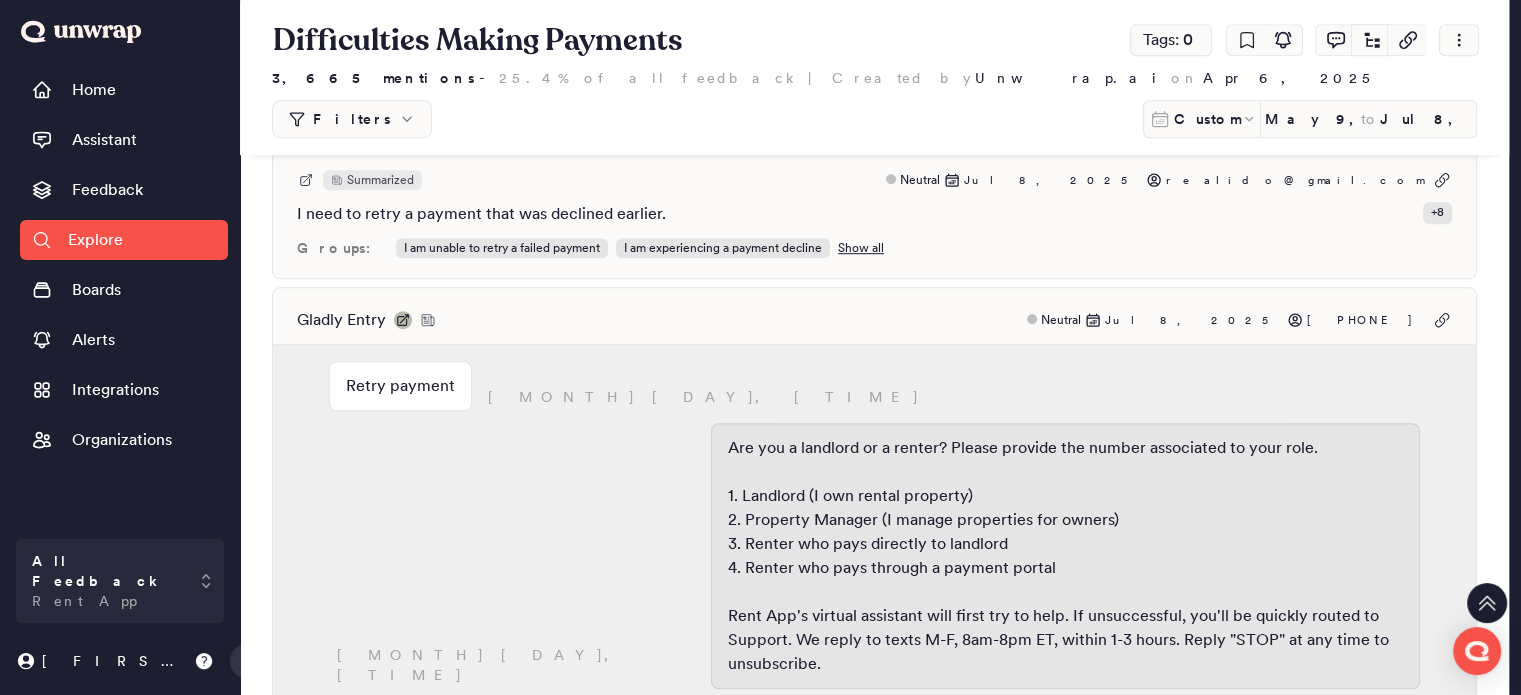 click 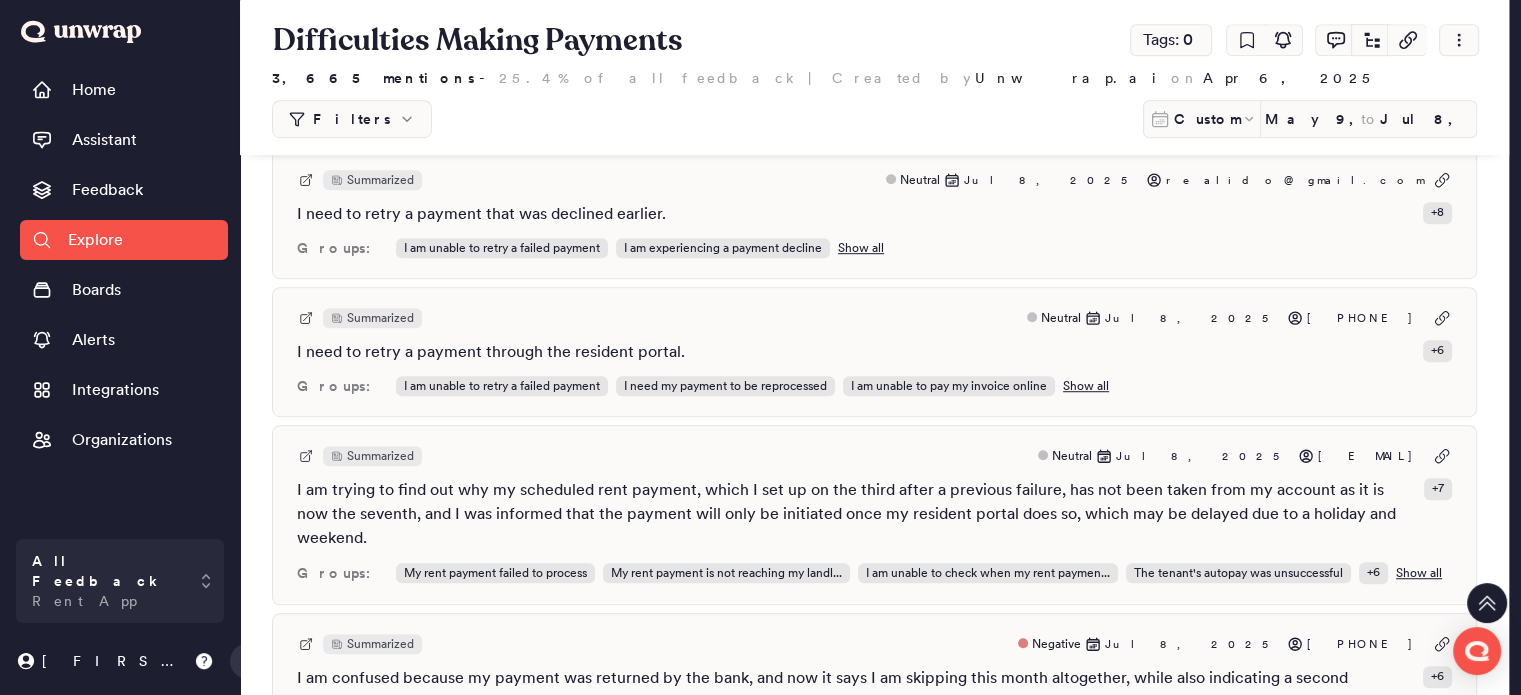 click on "Summarized Neutral Jul 8, 2025 +17247321077 I need to retry a payment through the resident portal.    + 6 Groups: I am unable to retry a failed payment I need my payment to be reprocessed I am unable to pay my invoice online Show all" at bounding box center (874, 352) 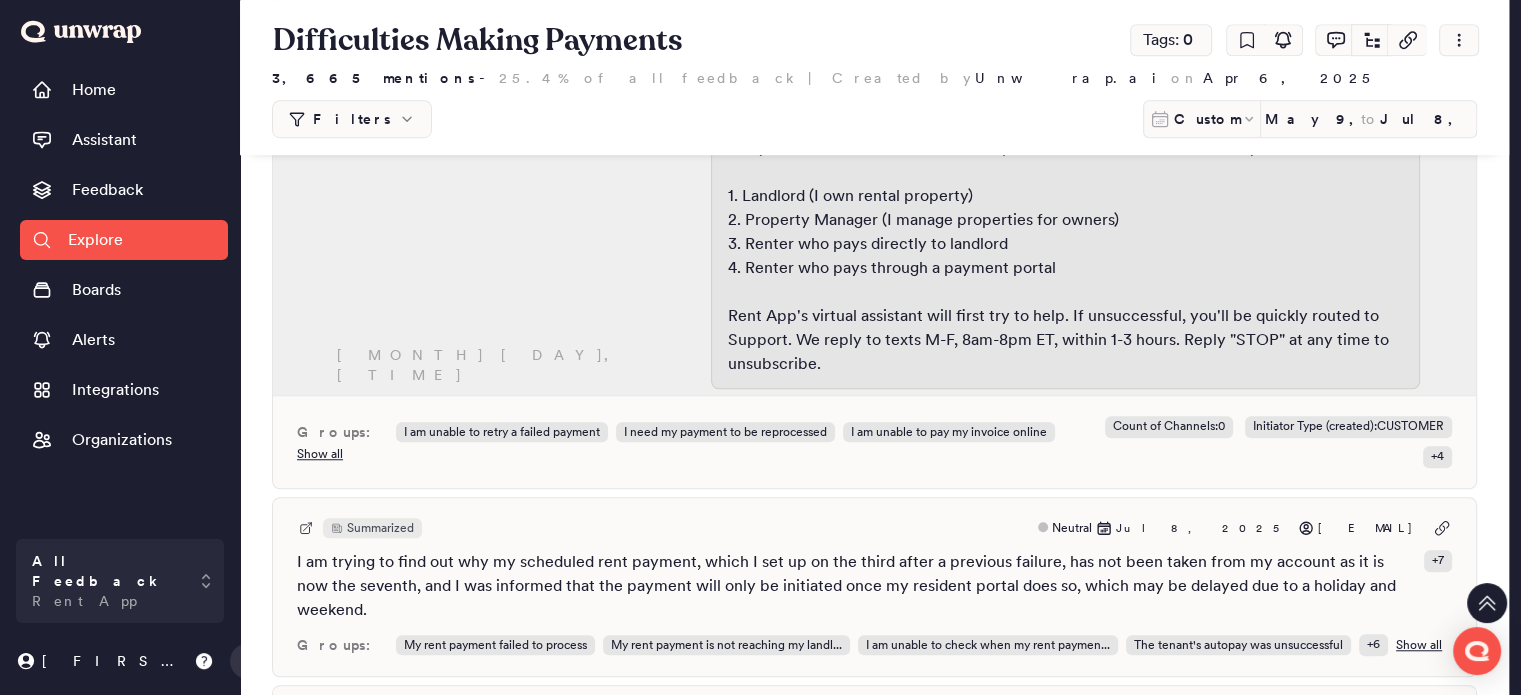 scroll, scrollTop: 1500, scrollLeft: 0, axis: vertical 